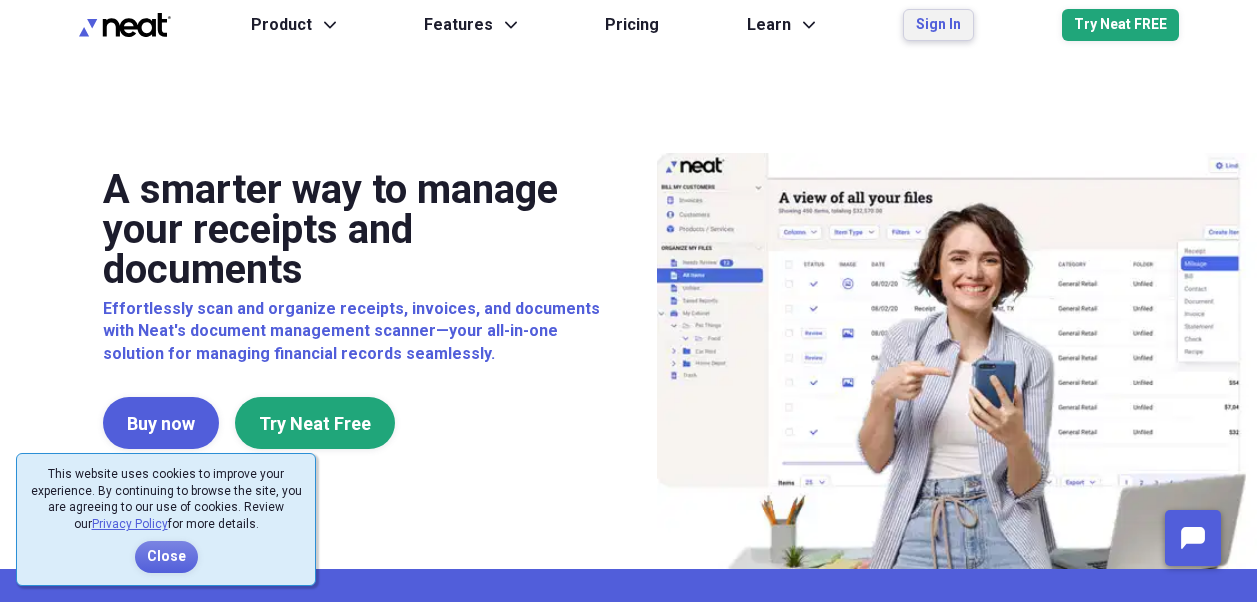 scroll, scrollTop: 0, scrollLeft: 0, axis: both 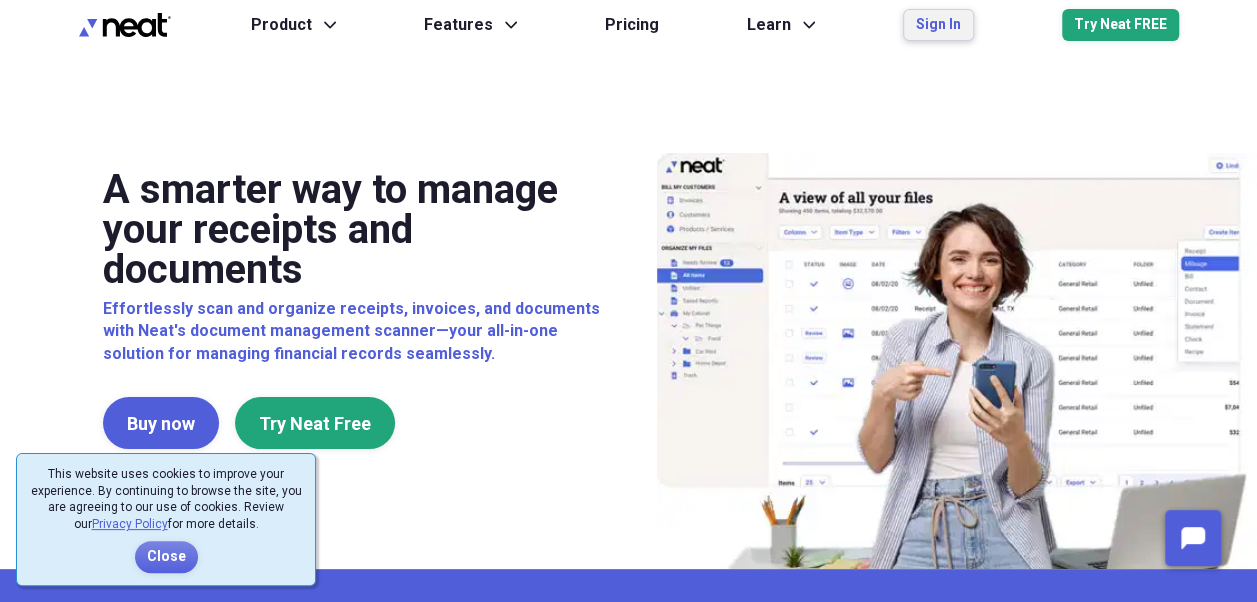 click on "Sign In" at bounding box center [938, 25] 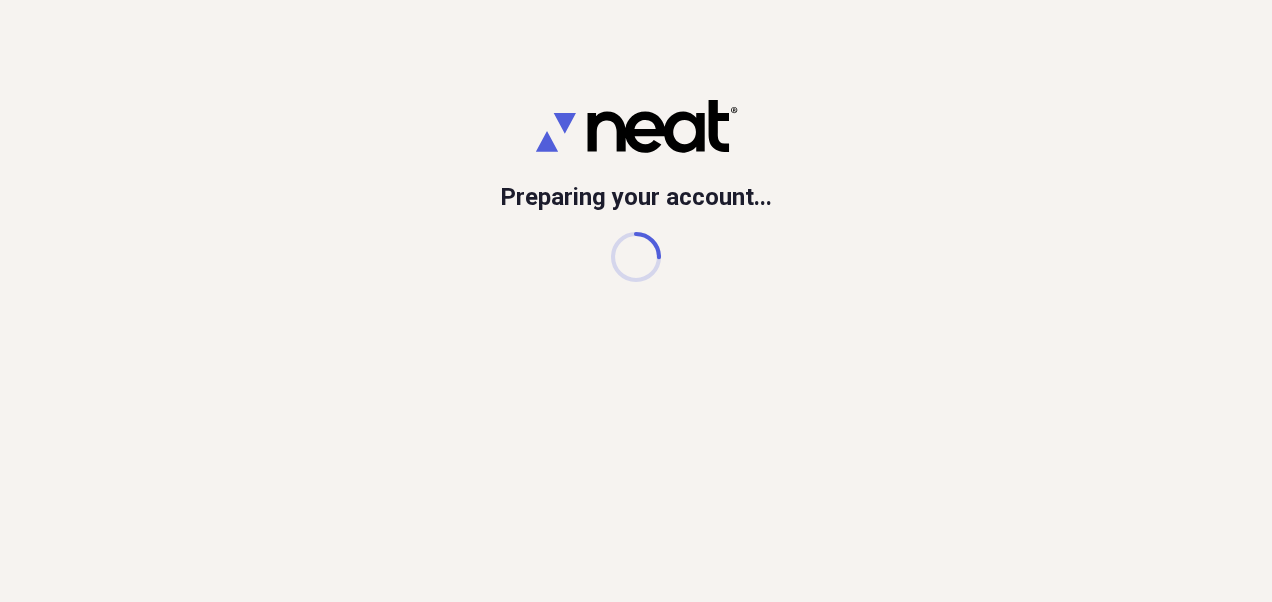 scroll, scrollTop: 0, scrollLeft: 0, axis: both 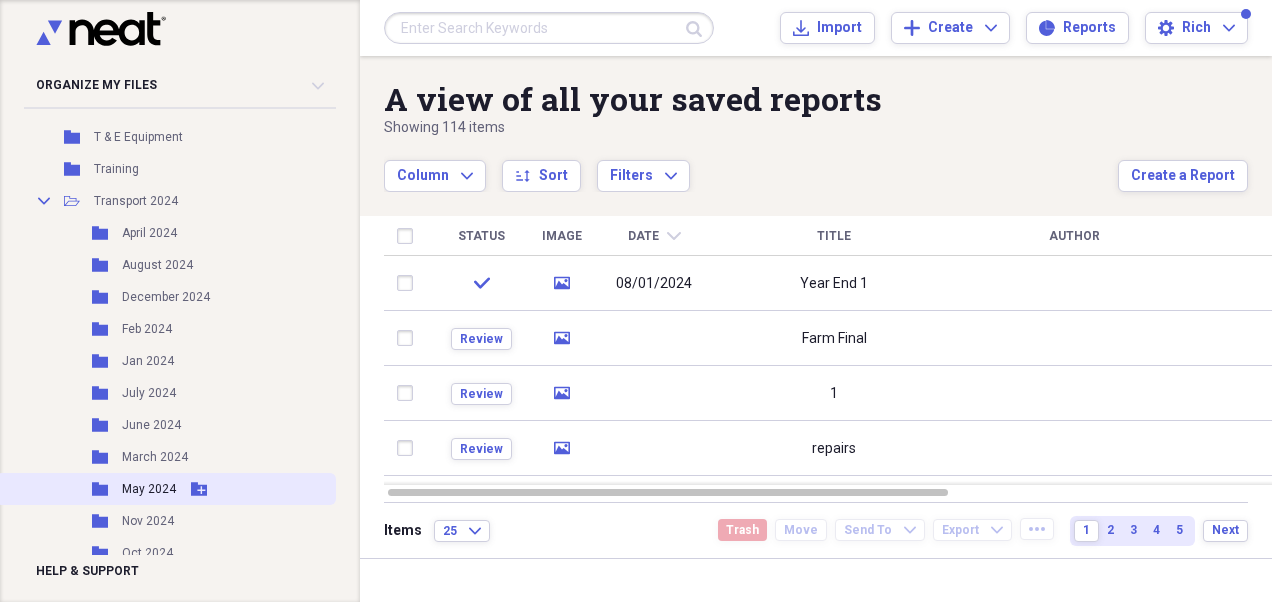 click on "May 2024" at bounding box center [149, 489] 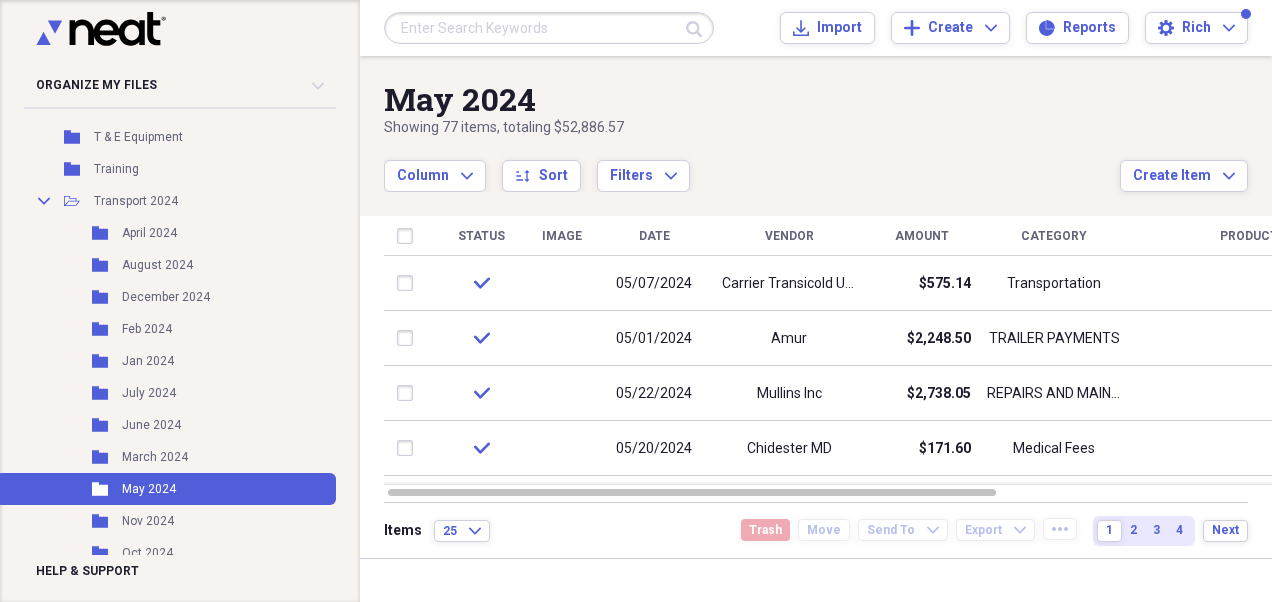 click on "Vendor" at bounding box center [789, 236] 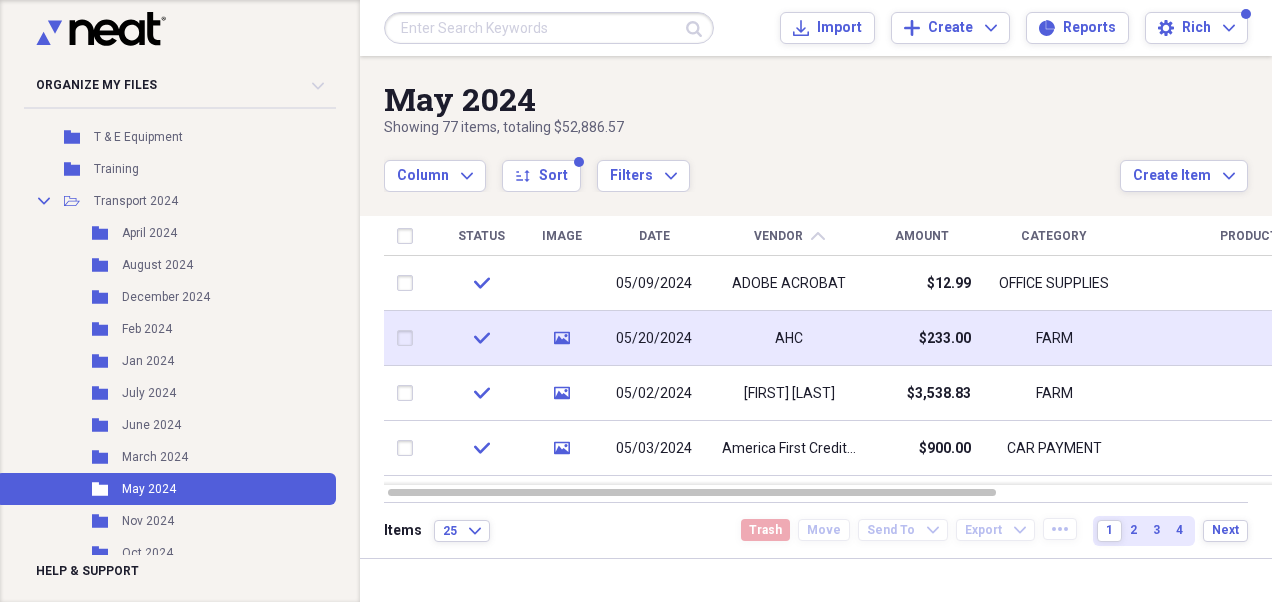 click on "AHC" at bounding box center (789, 339) 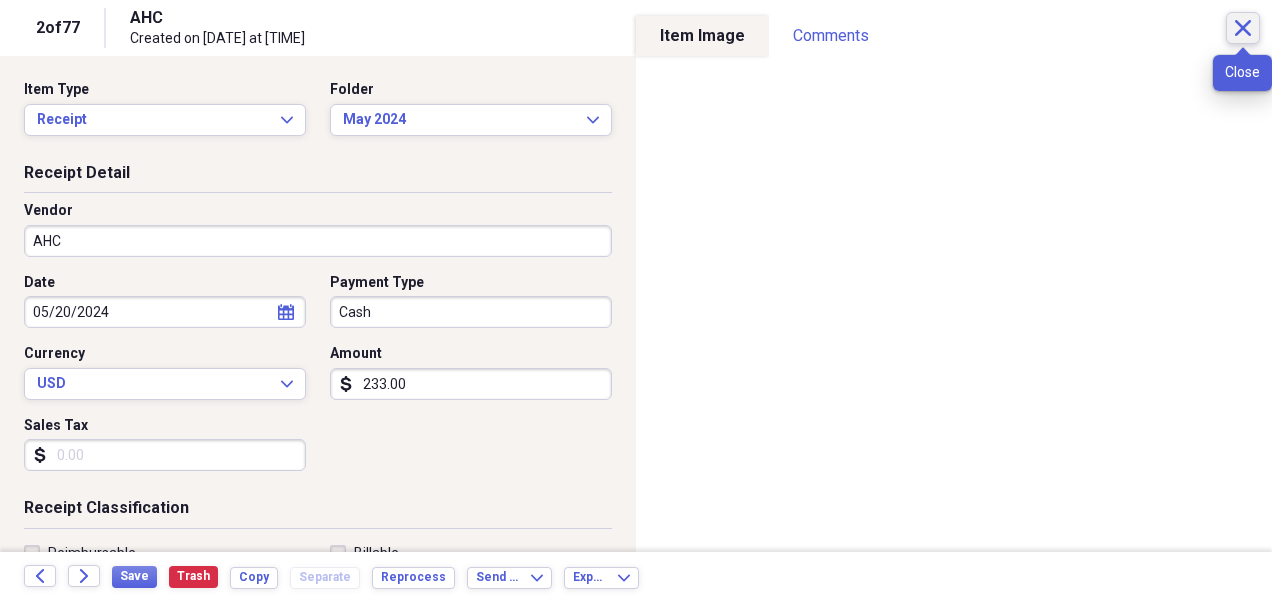 click on "Close" 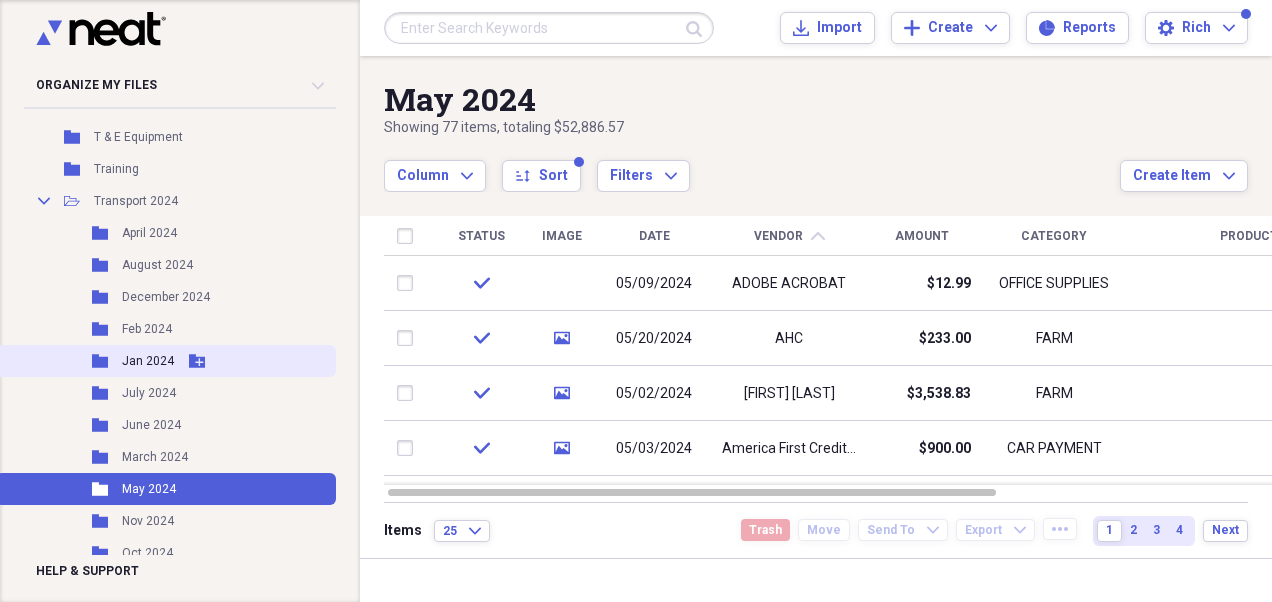 click on "Jan 2024" at bounding box center [148, 361] 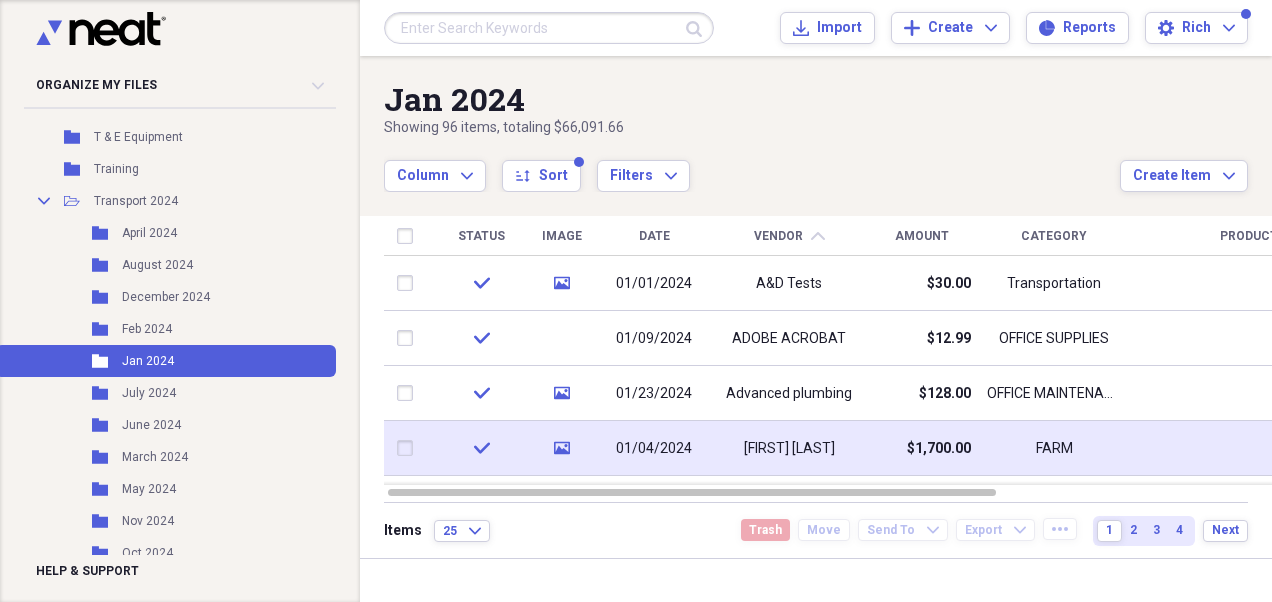 click on "Alex Morrison" at bounding box center [789, 448] 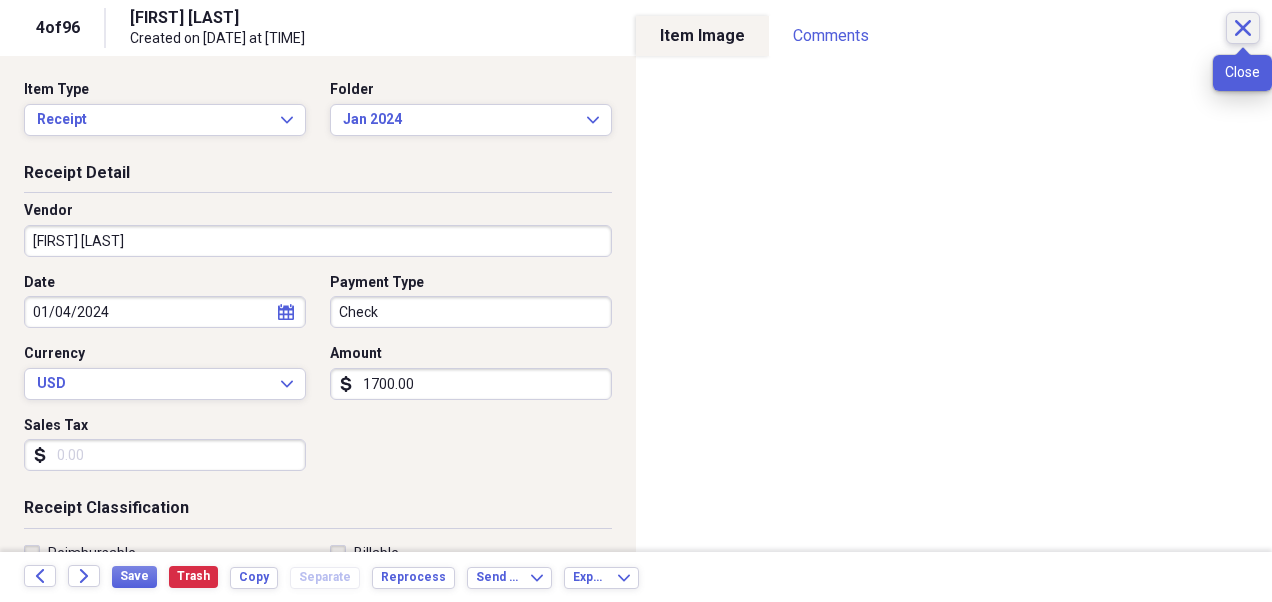 click on "Close" 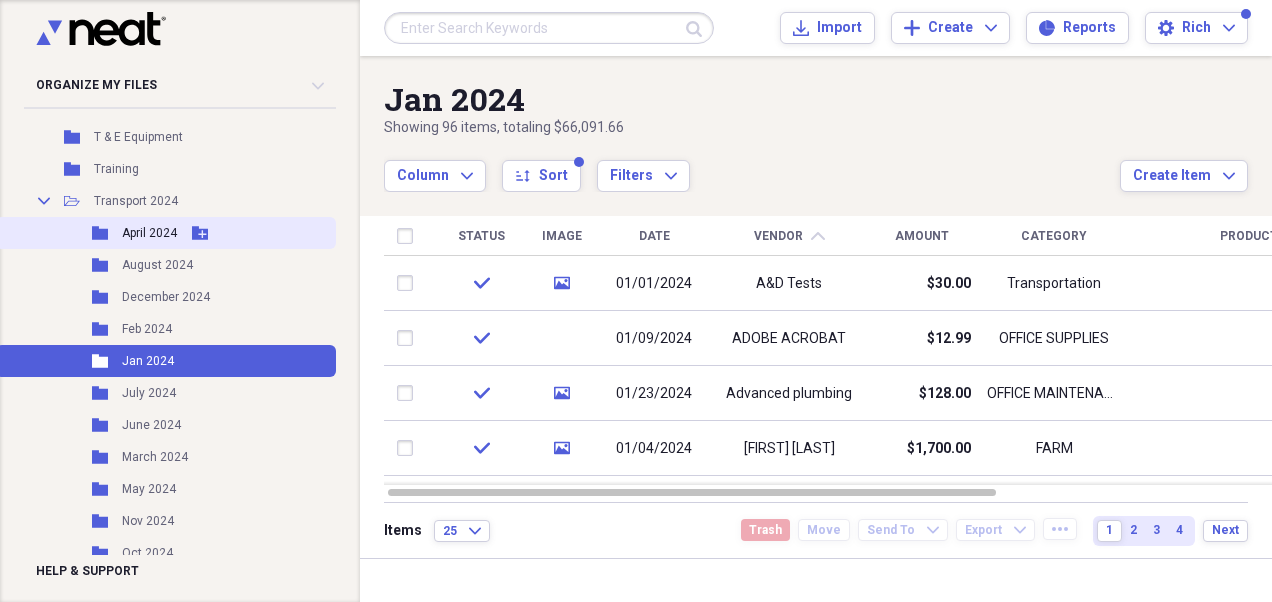 click on "Folder April 2024 Add Folder" at bounding box center [166, 233] 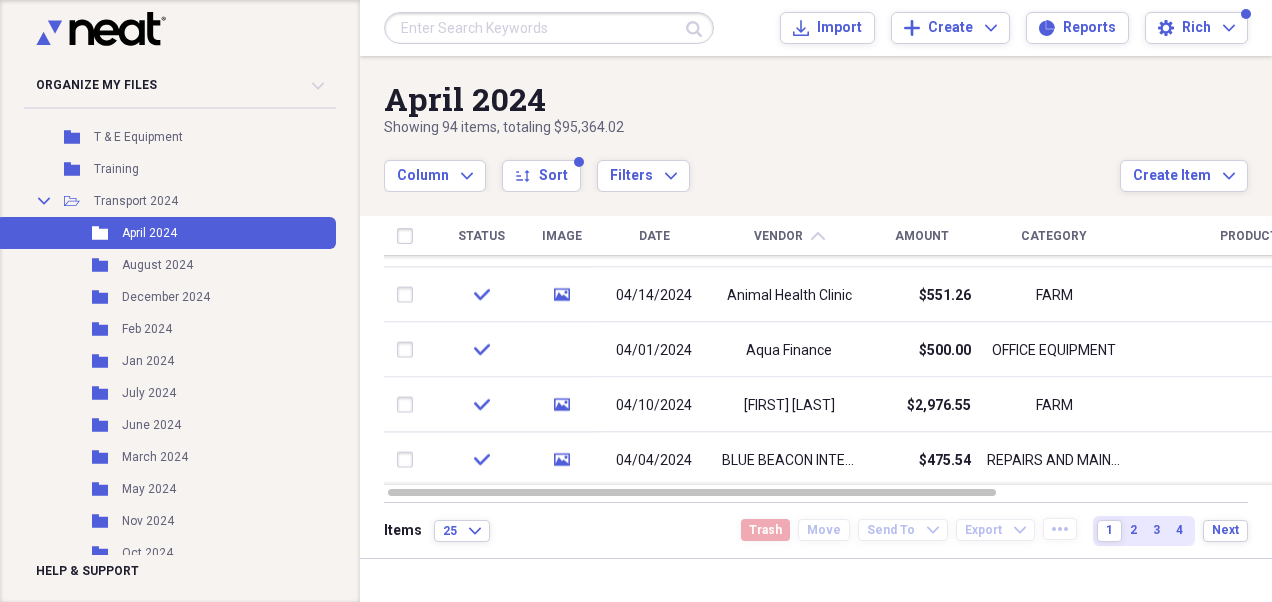 drag, startPoint x: 1263, startPoint y: 264, endPoint x: 1275, endPoint y: 372, distance: 108.66462 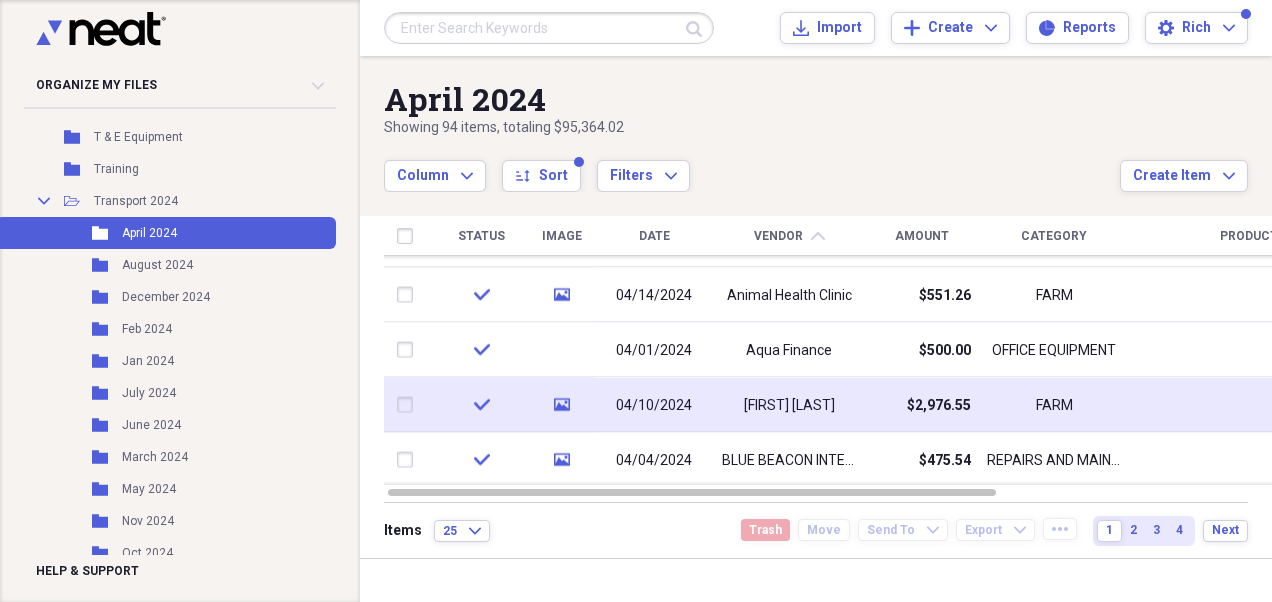 click on "B Pieist" at bounding box center [789, 405] 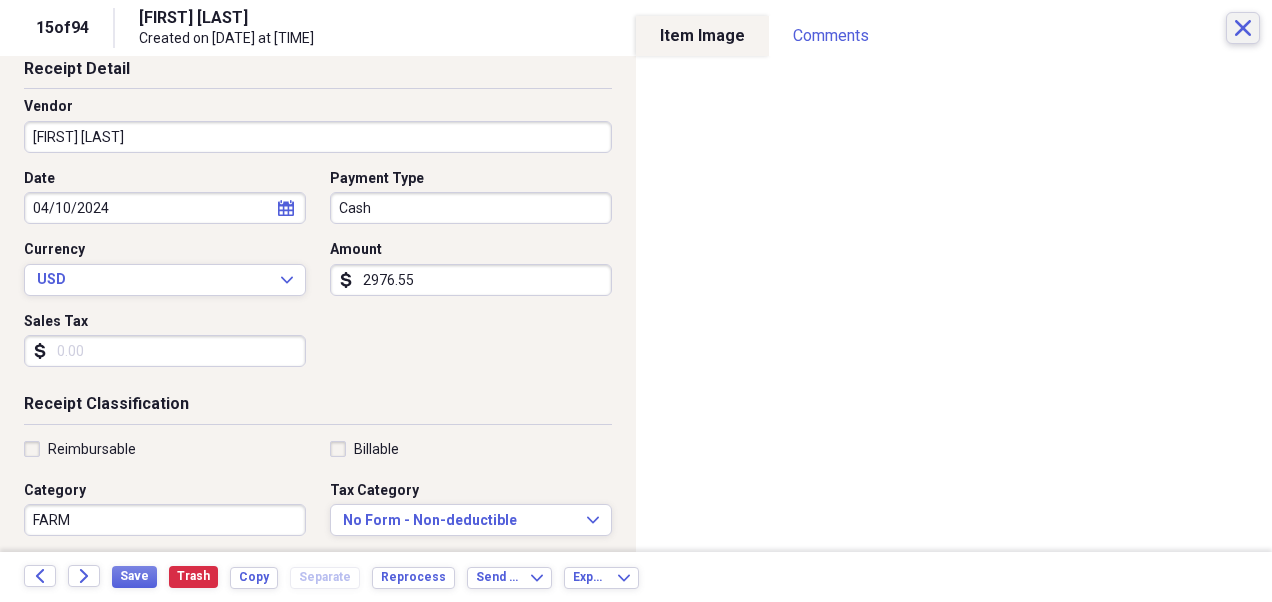 scroll, scrollTop: 0, scrollLeft: 0, axis: both 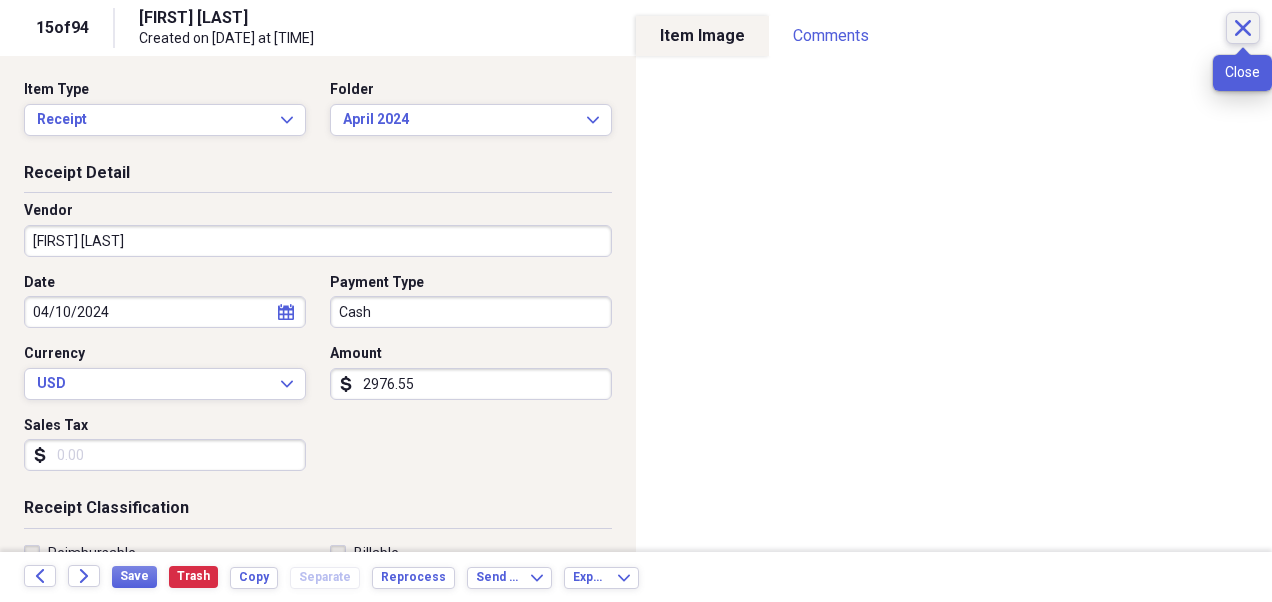 click on "Close" 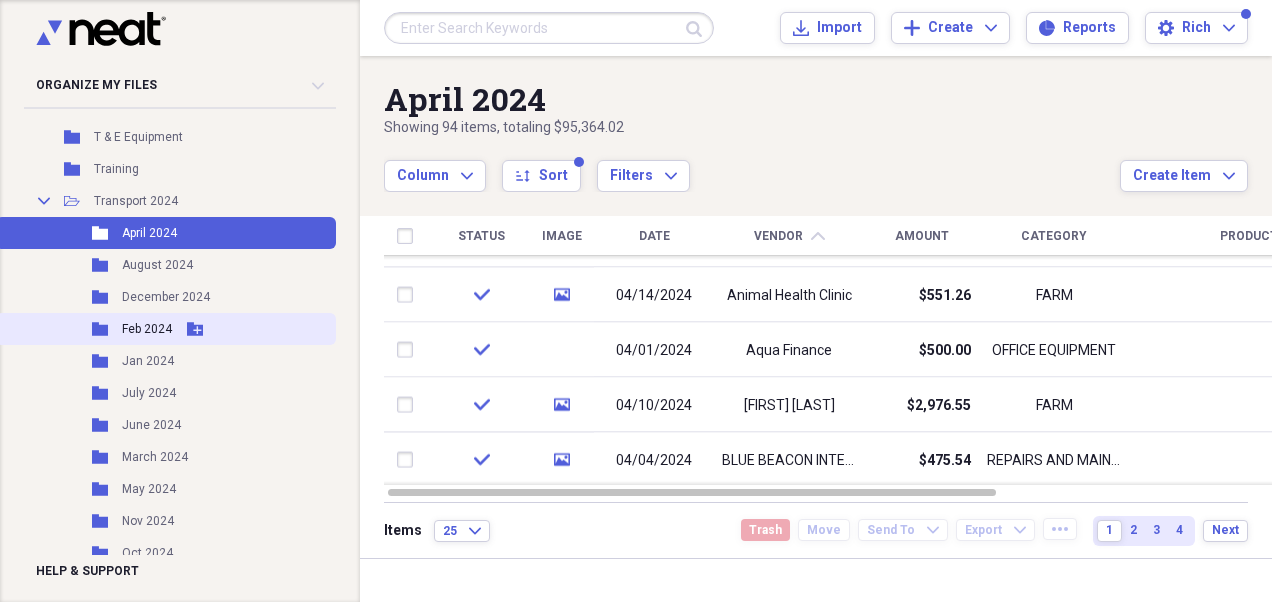 click on "Feb 2024" at bounding box center [147, 329] 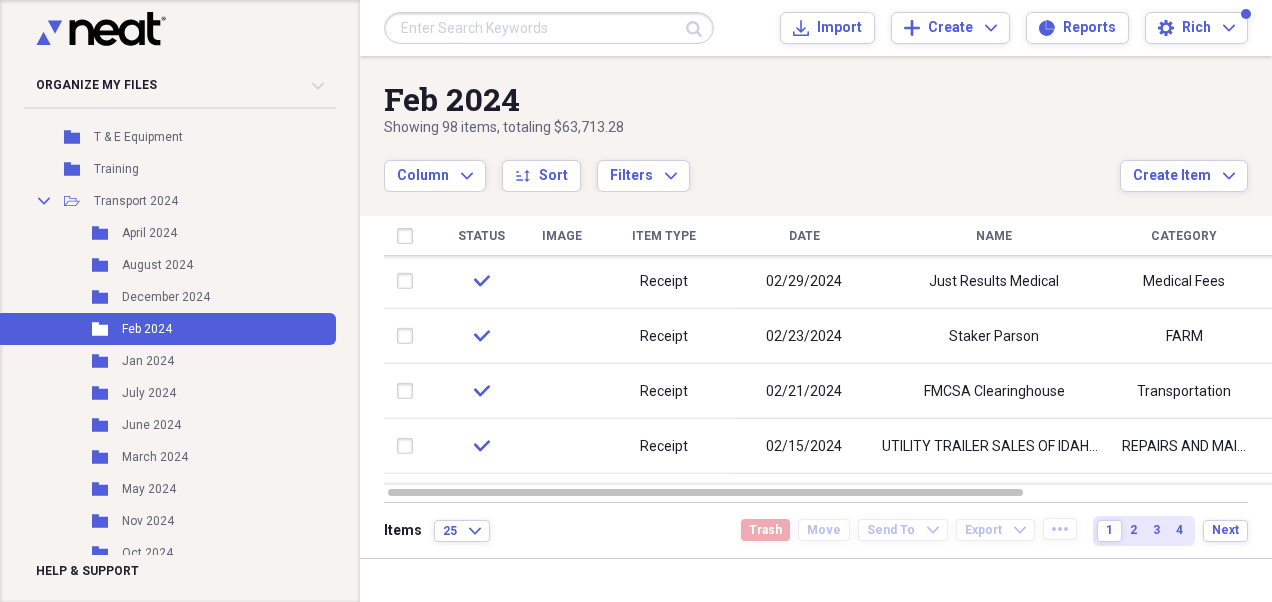 drag, startPoint x: 1268, startPoint y: 269, endPoint x: 1268, endPoint y: 306, distance: 37 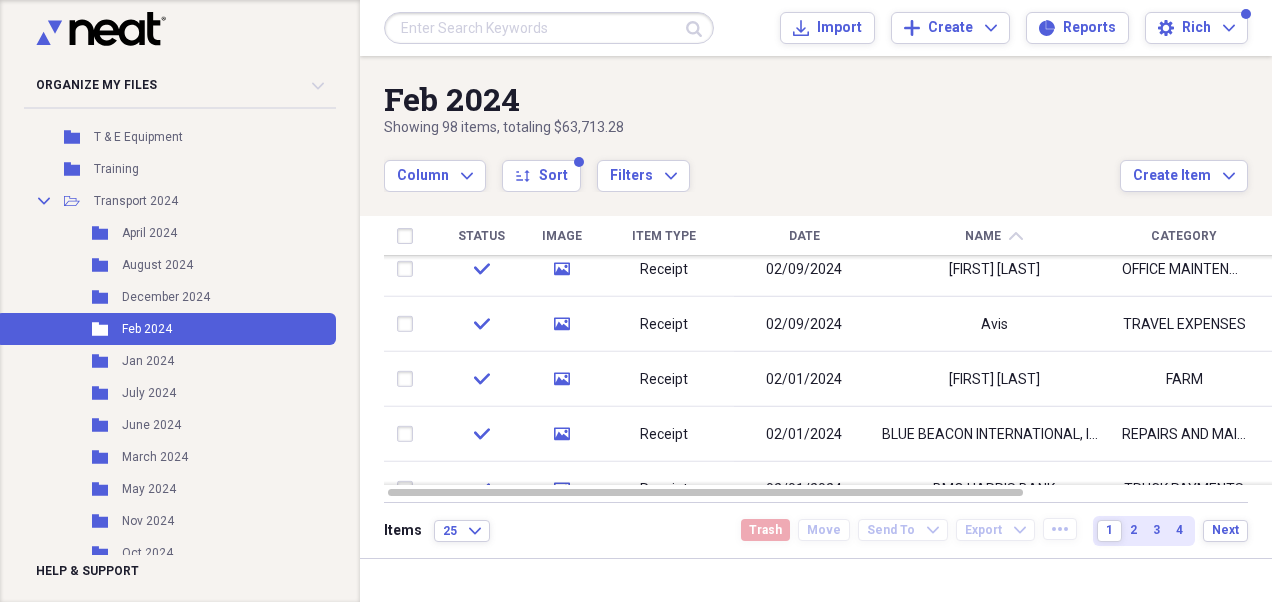 drag, startPoint x: 1265, startPoint y: 268, endPoint x: 1265, endPoint y: 307, distance: 39 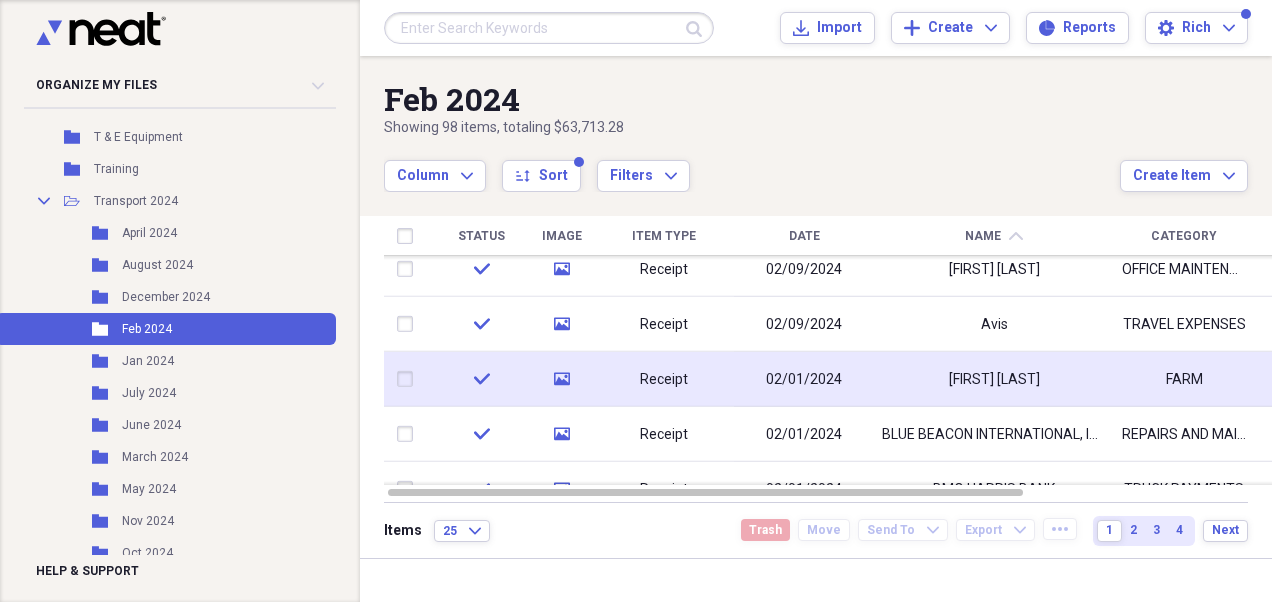 click on "B Priest" at bounding box center [994, 379] 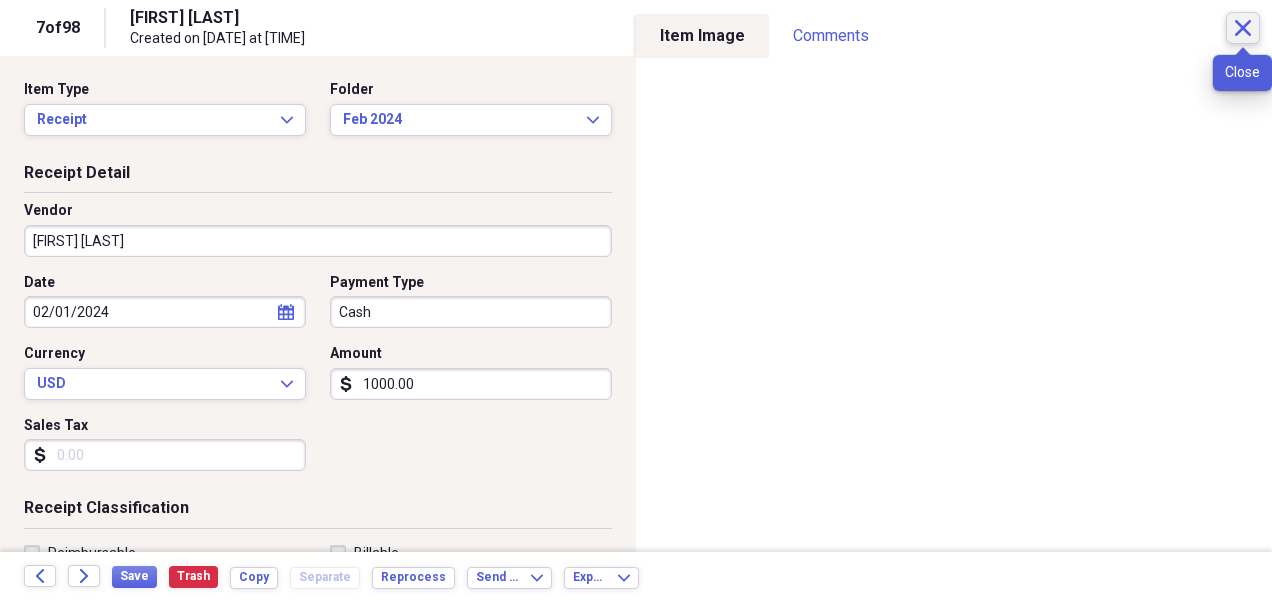 click on "Close" 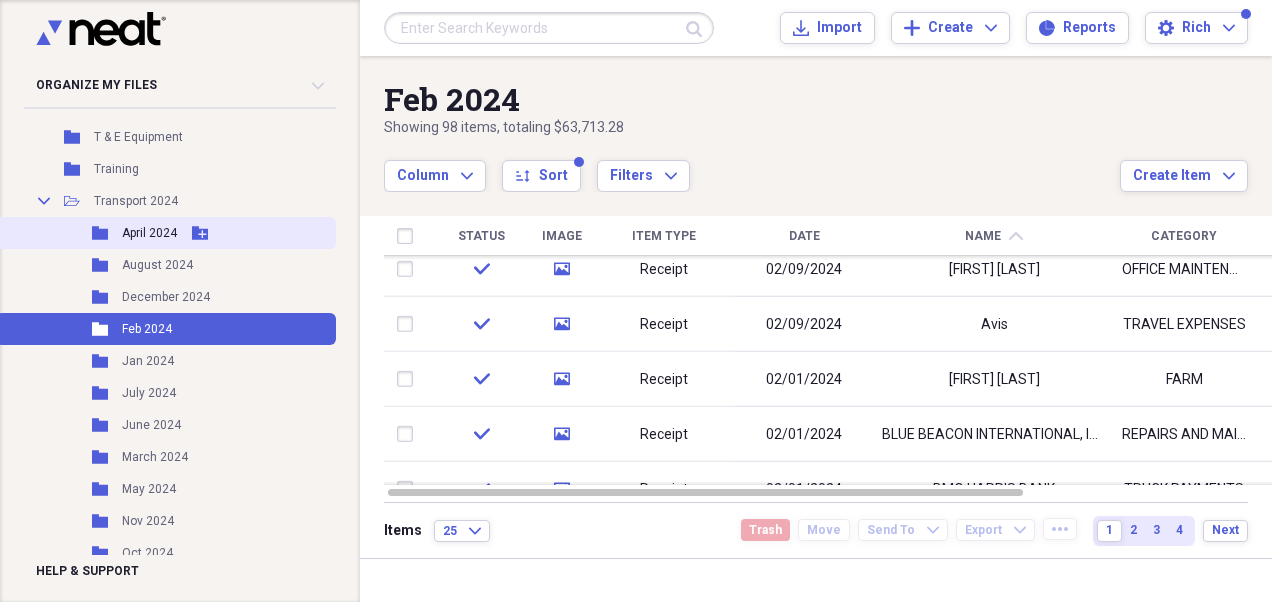 click on "April 2024" at bounding box center (149, 233) 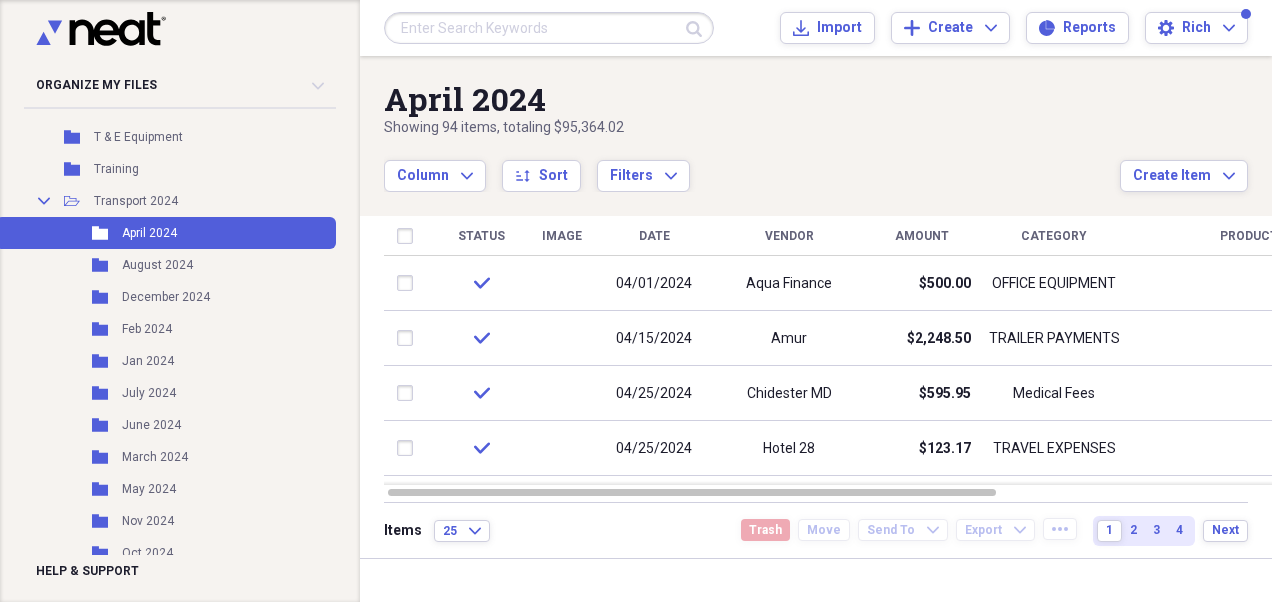 click on "Vendor" at bounding box center (789, 236) 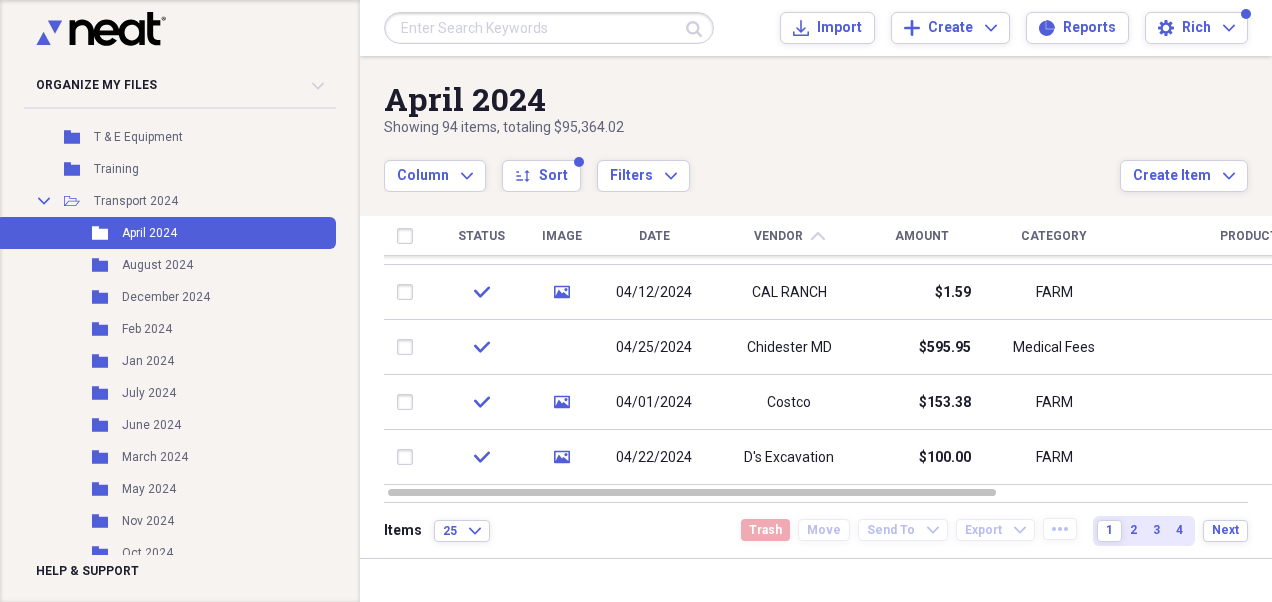 drag, startPoint x: 1264, startPoint y: 270, endPoint x: 1275, endPoint y: 501, distance: 231.26175 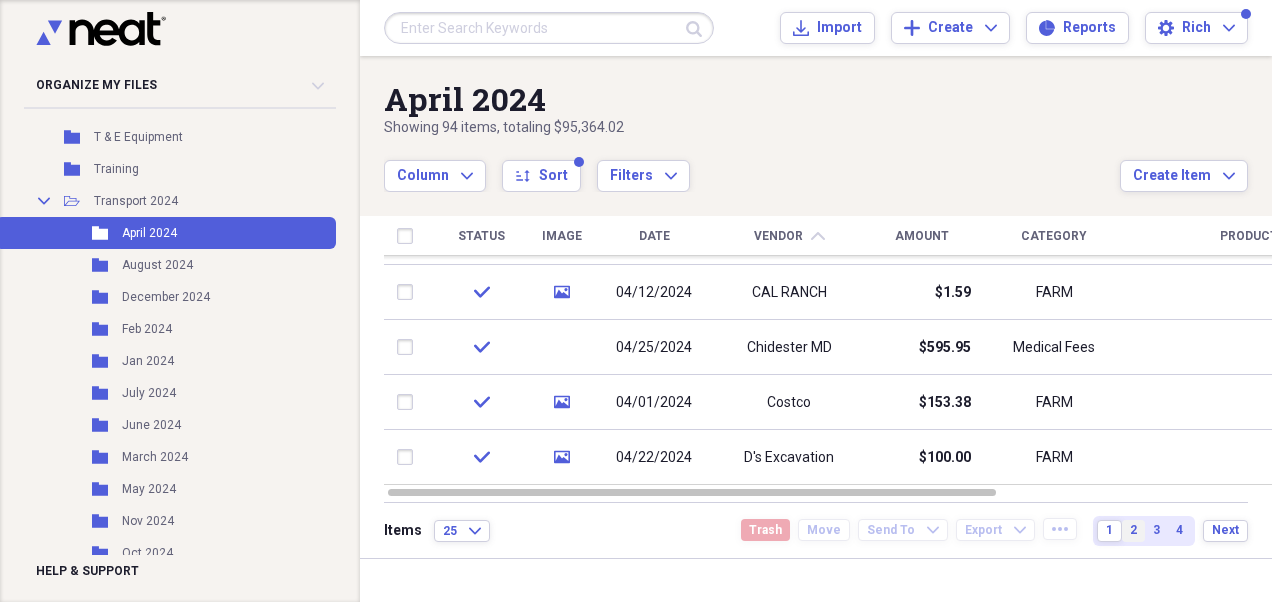 click on "2" at bounding box center [1133, 531] 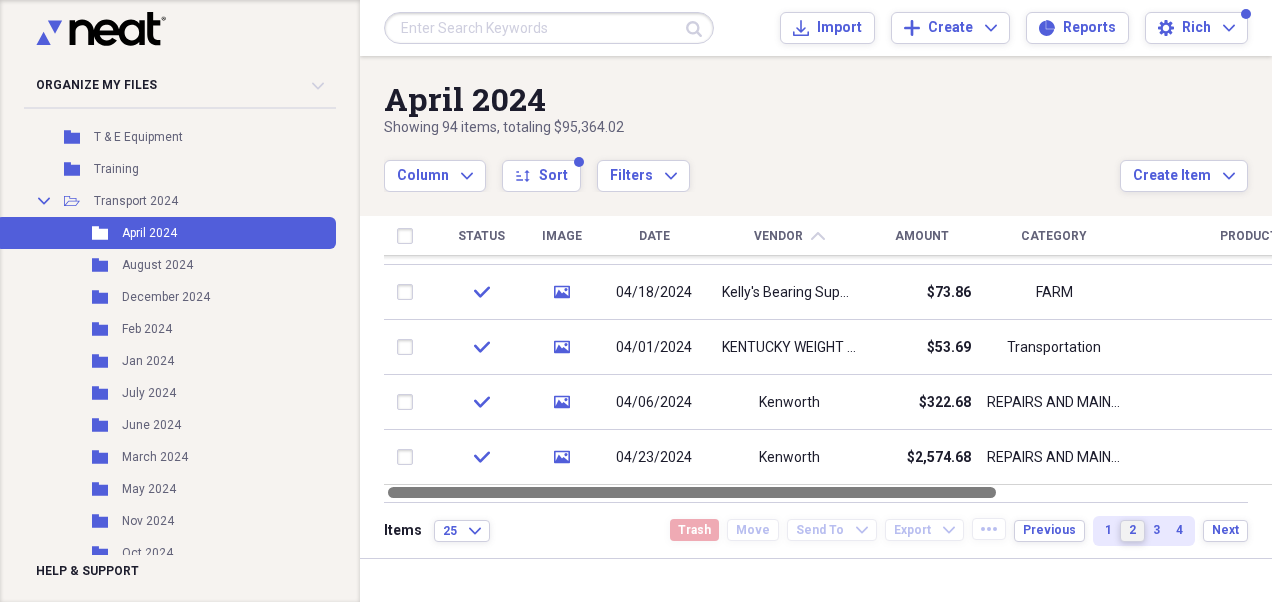 drag, startPoint x: 1264, startPoint y: 268, endPoint x: 1268, endPoint y: 499, distance: 231.03462 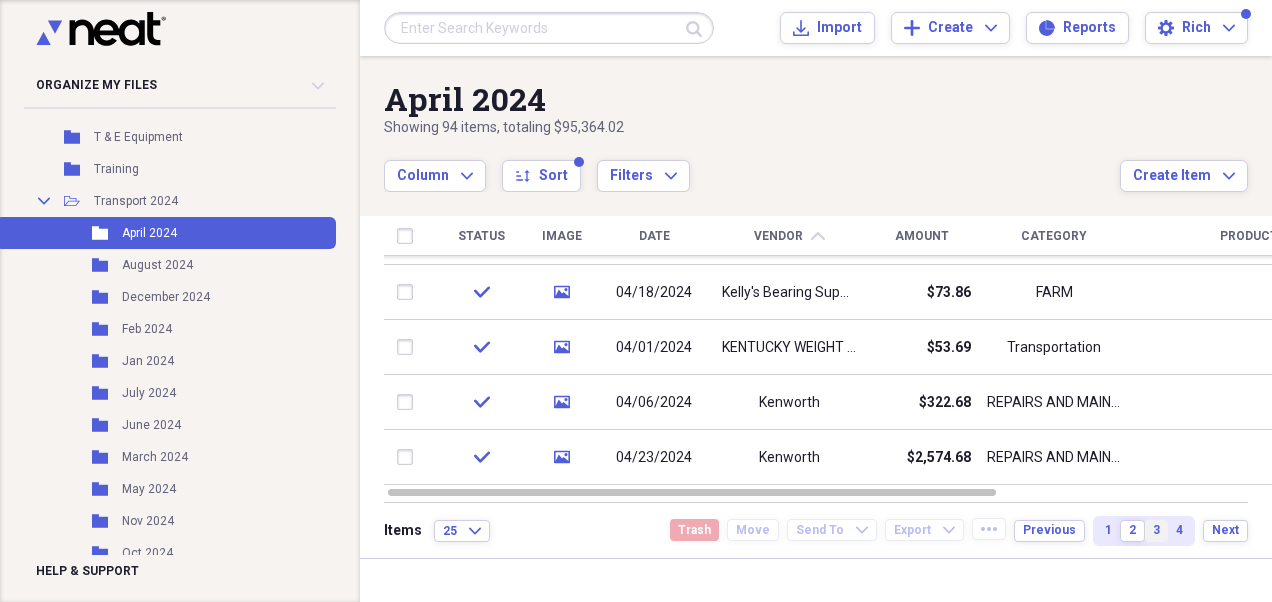 click on "3" at bounding box center (1156, 530) 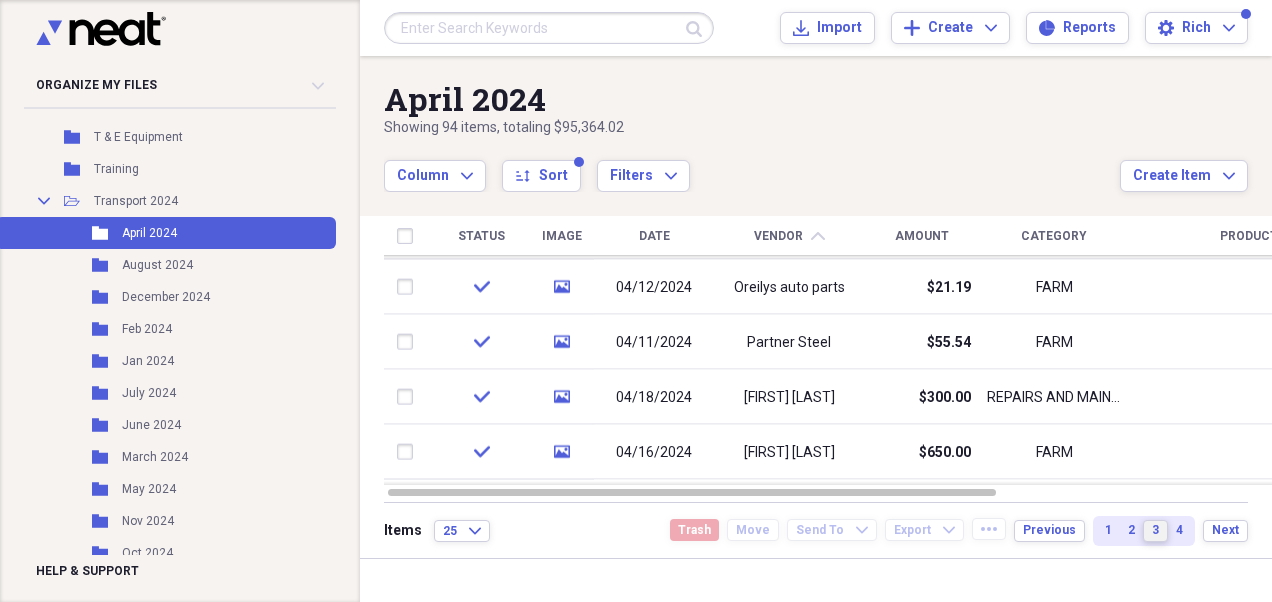 drag, startPoint x: 1268, startPoint y: 272, endPoint x: 1275, endPoint y: 363, distance: 91.26884 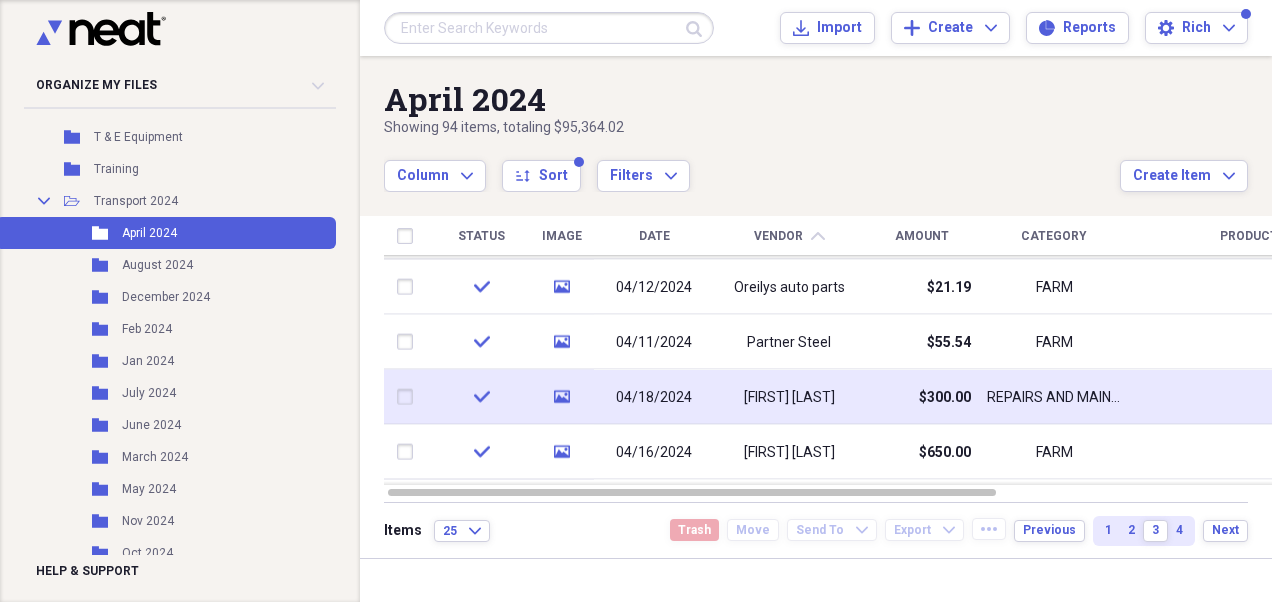 click on "Paul Mathews" at bounding box center (789, 397) 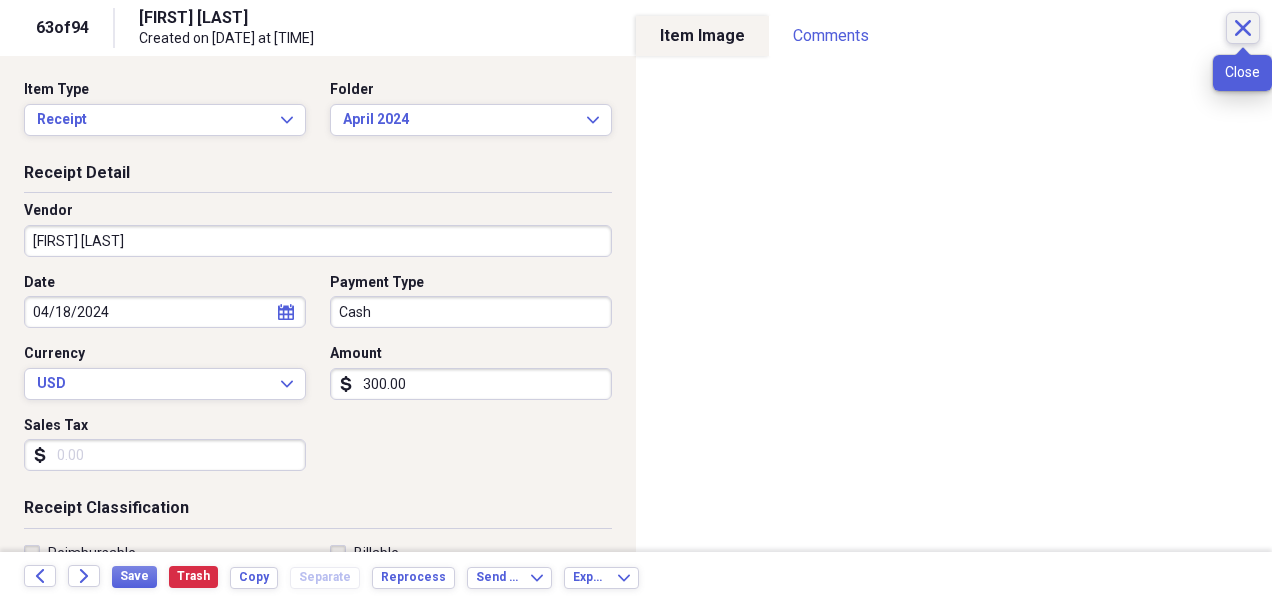 click on "Close" at bounding box center [1243, 28] 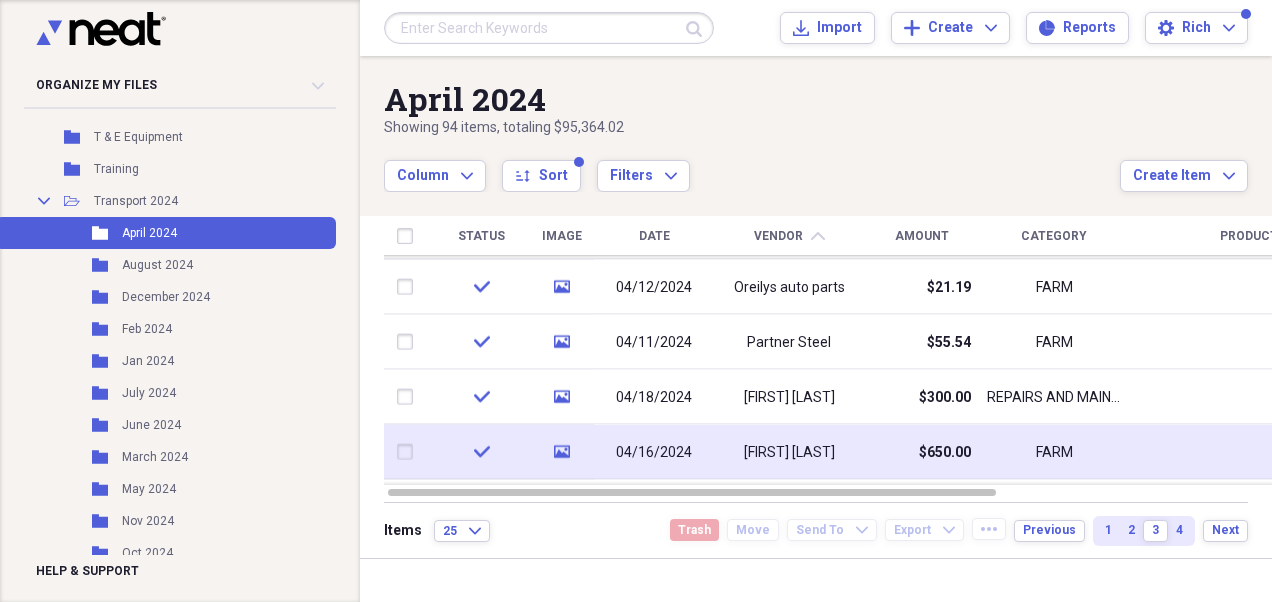 click on "Paul Mathews" at bounding box center [789, 452] 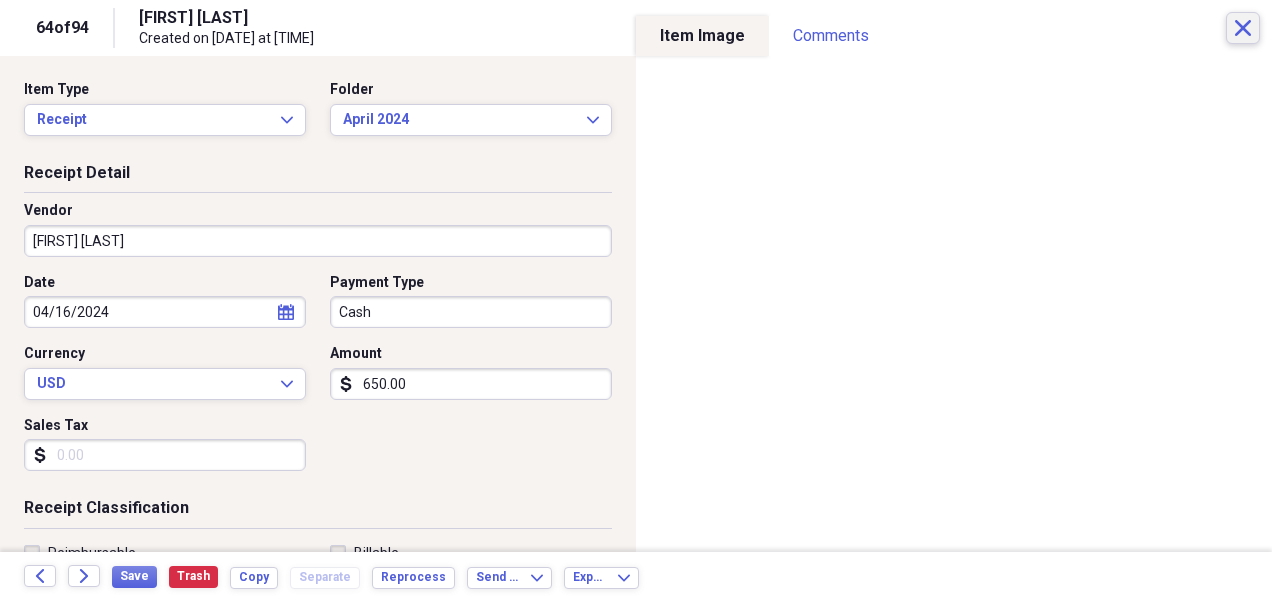 click on "Close" 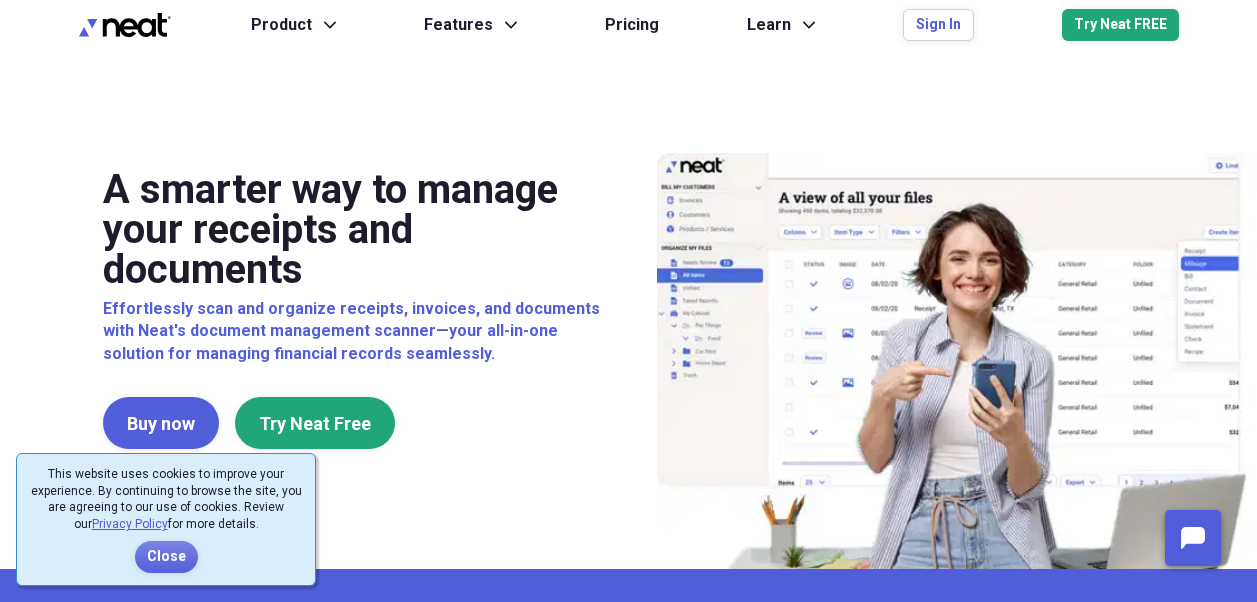 scroll, scrollTop: 0, scrollLeft: 0, axis: both 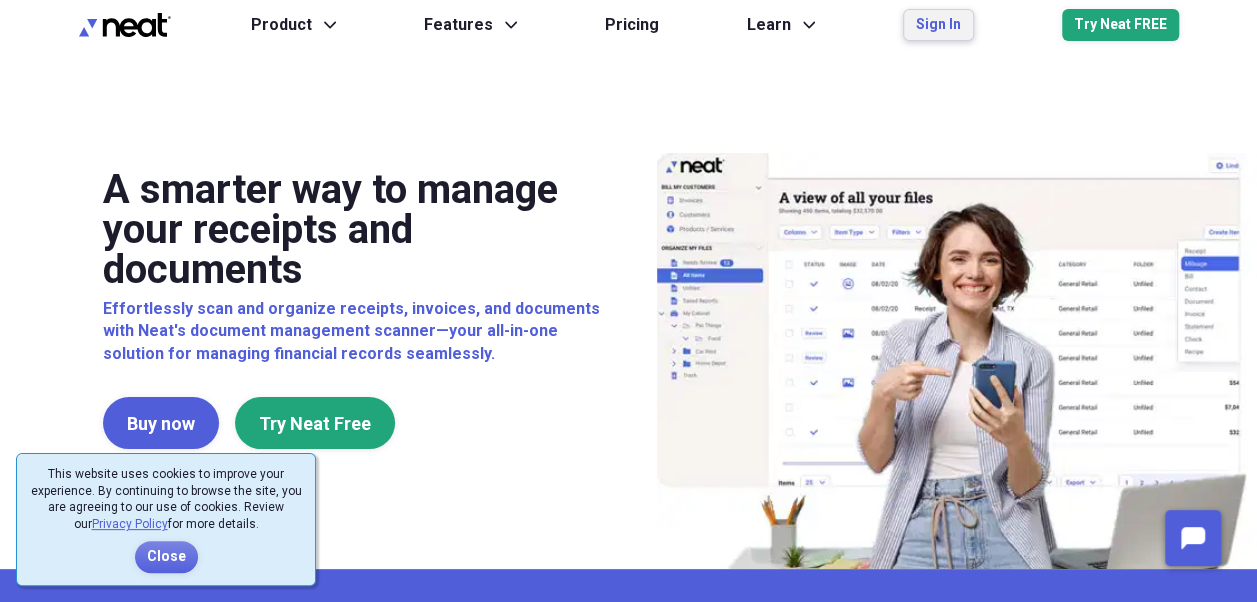 click on "Sign In" at bounding box center (938, 25) 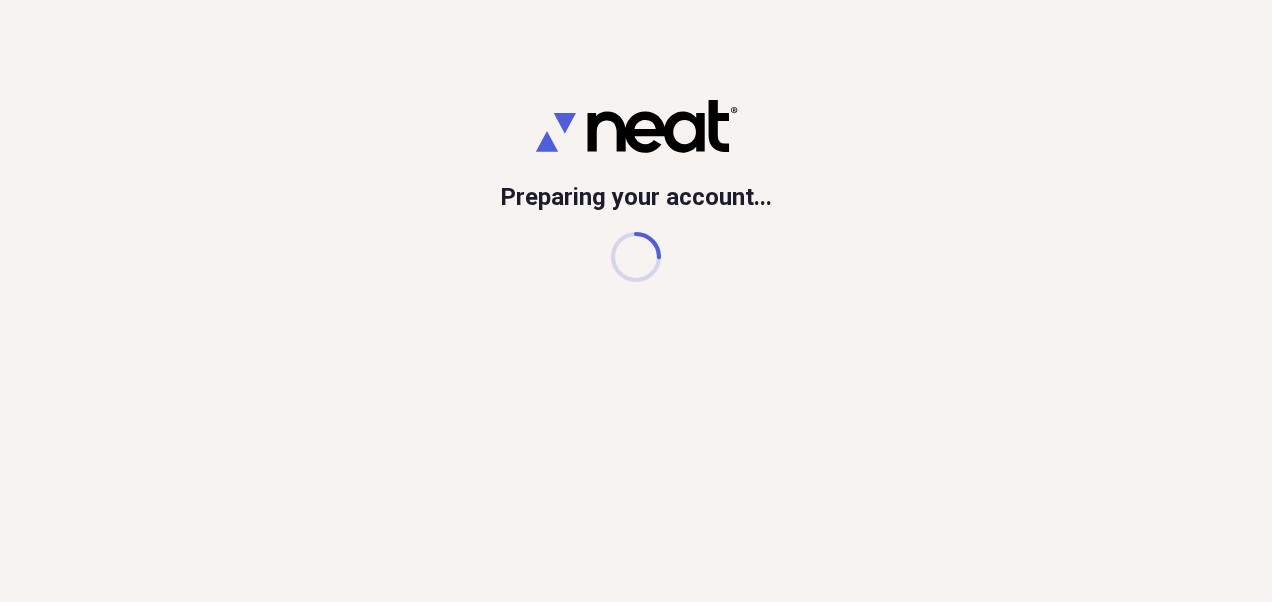 scroll, scrollTop: 0, scrollLeft: 0, axis: both 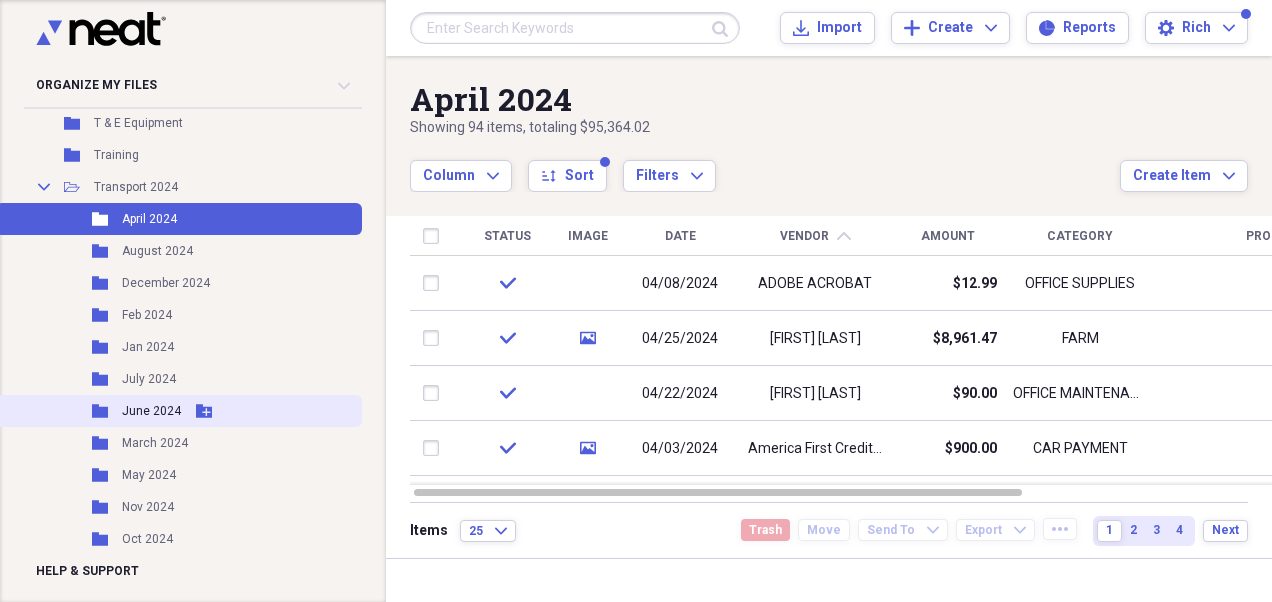 click on "June 2024" at bounding box center [151, 411] 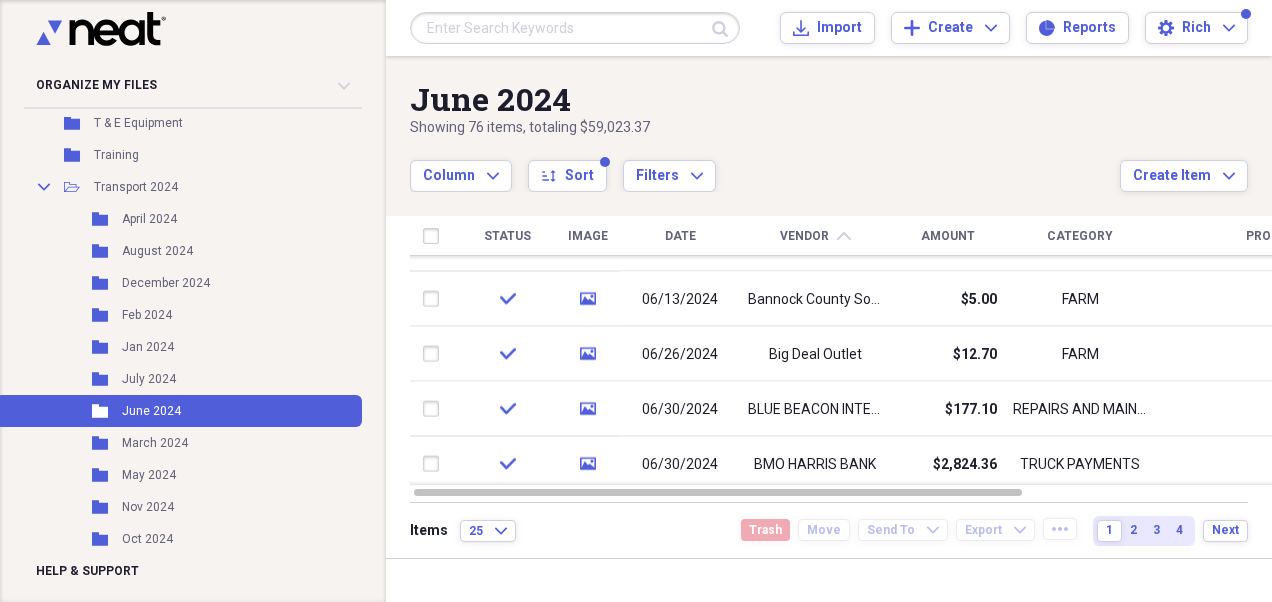 drag, startPoint x: 1262, startPoint y: 272, endPoint x: 1272, endPoint y: 466, distance: 194.25757 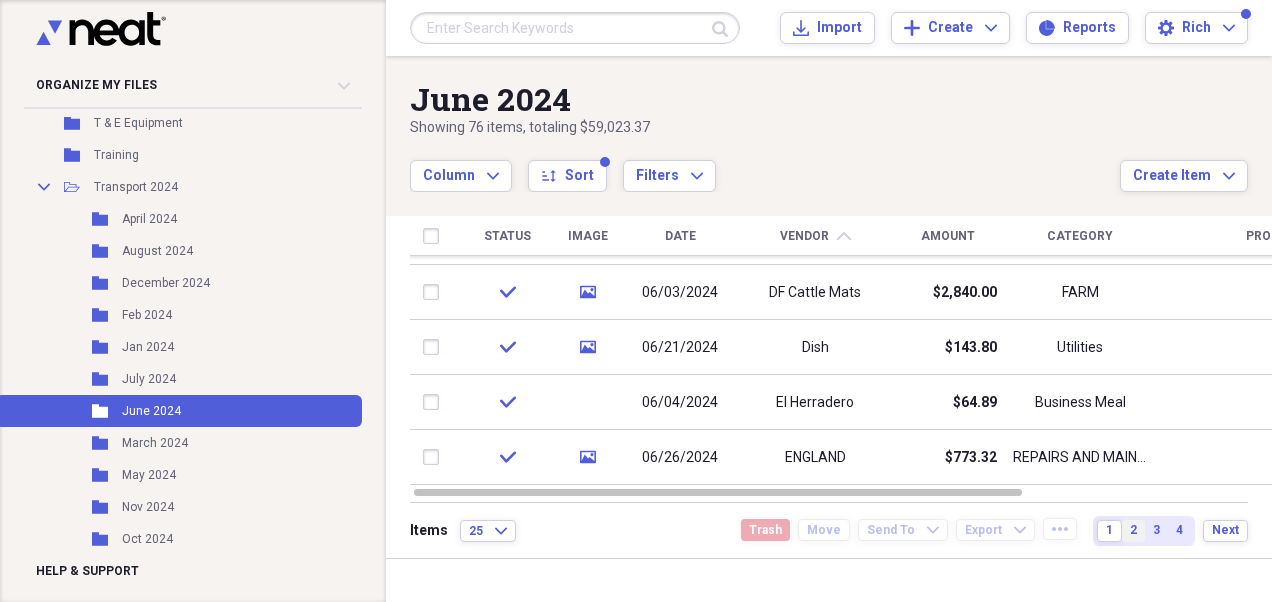 click on "4" at bounding box center (1179, 530) 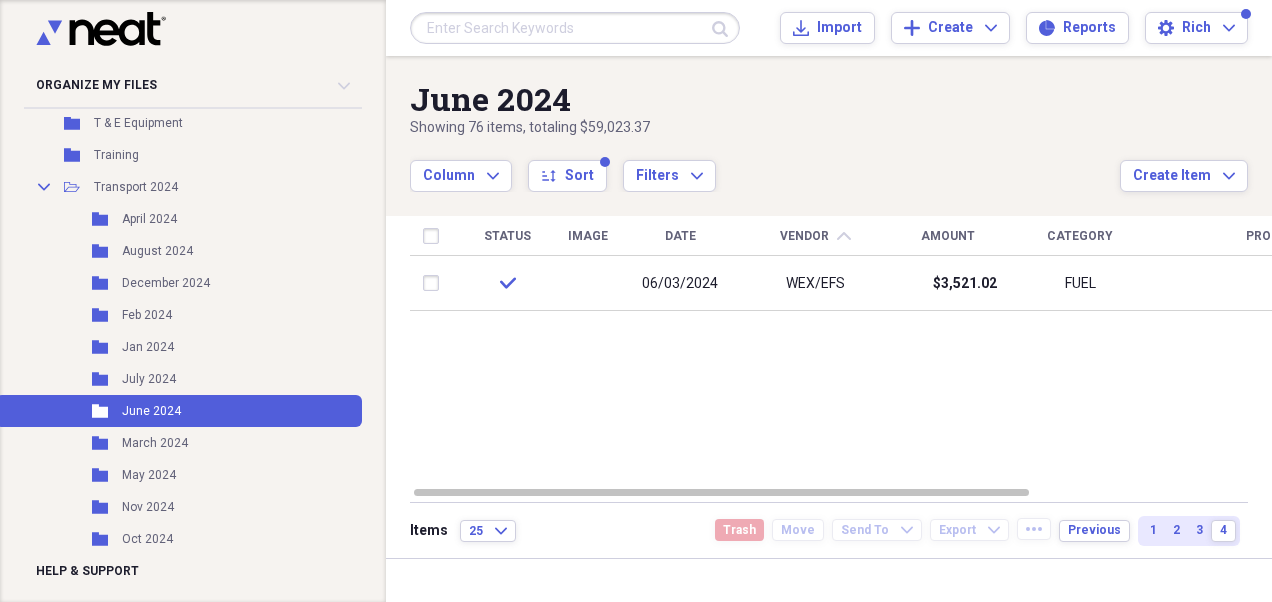 click on "3" at bounding box center (1199, 531) 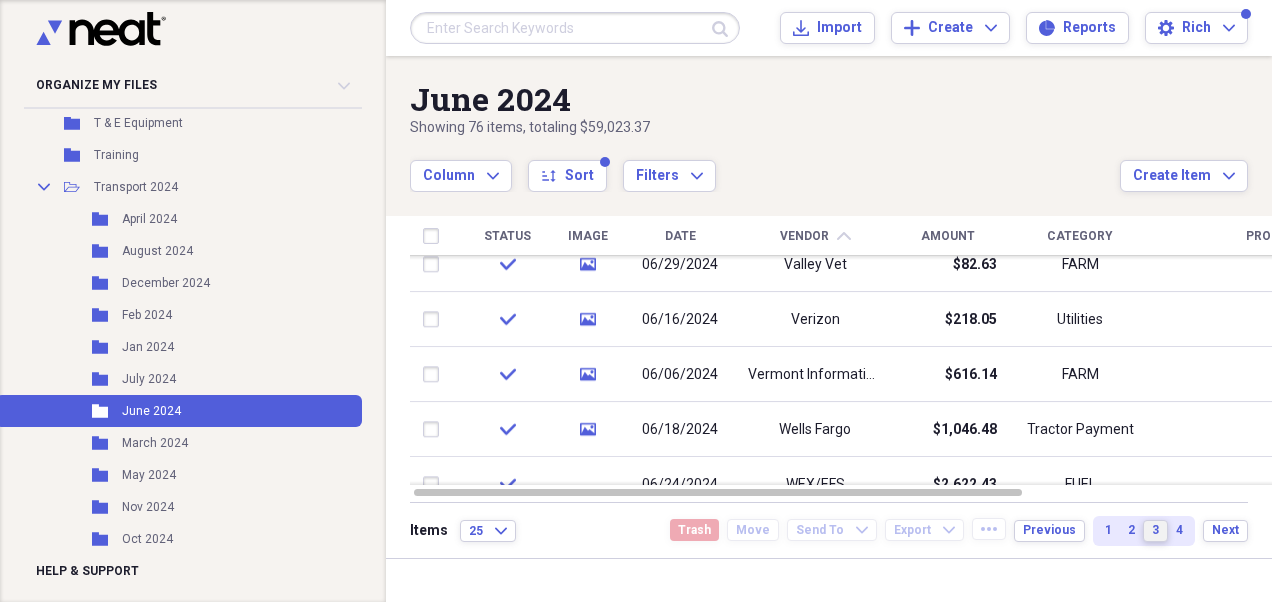drag, startPoint x: 1262, startPoint y: 275, endPoint x: 1275, endPoint y: 444, distance: 169.49927 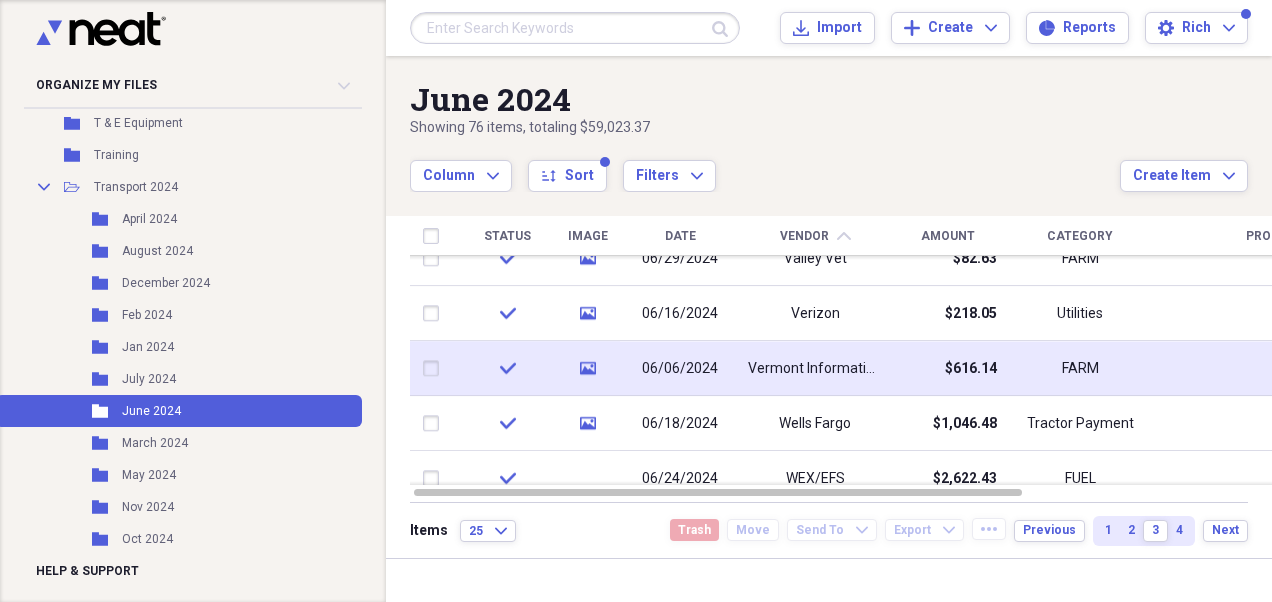 click on "Vermont Information Processing" at bounding box center [815, 369] 